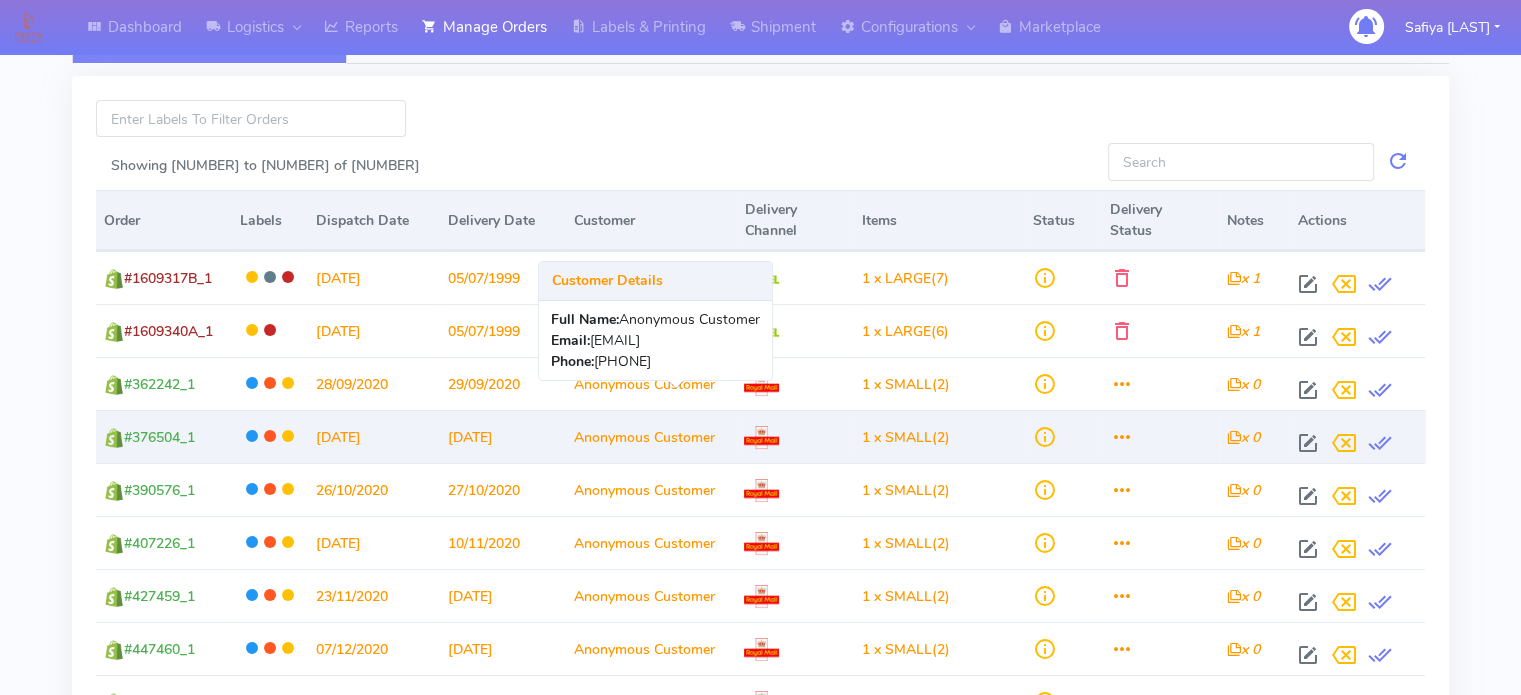 scroll, scrollTop: 0, scrollLeft: 0, axis: both 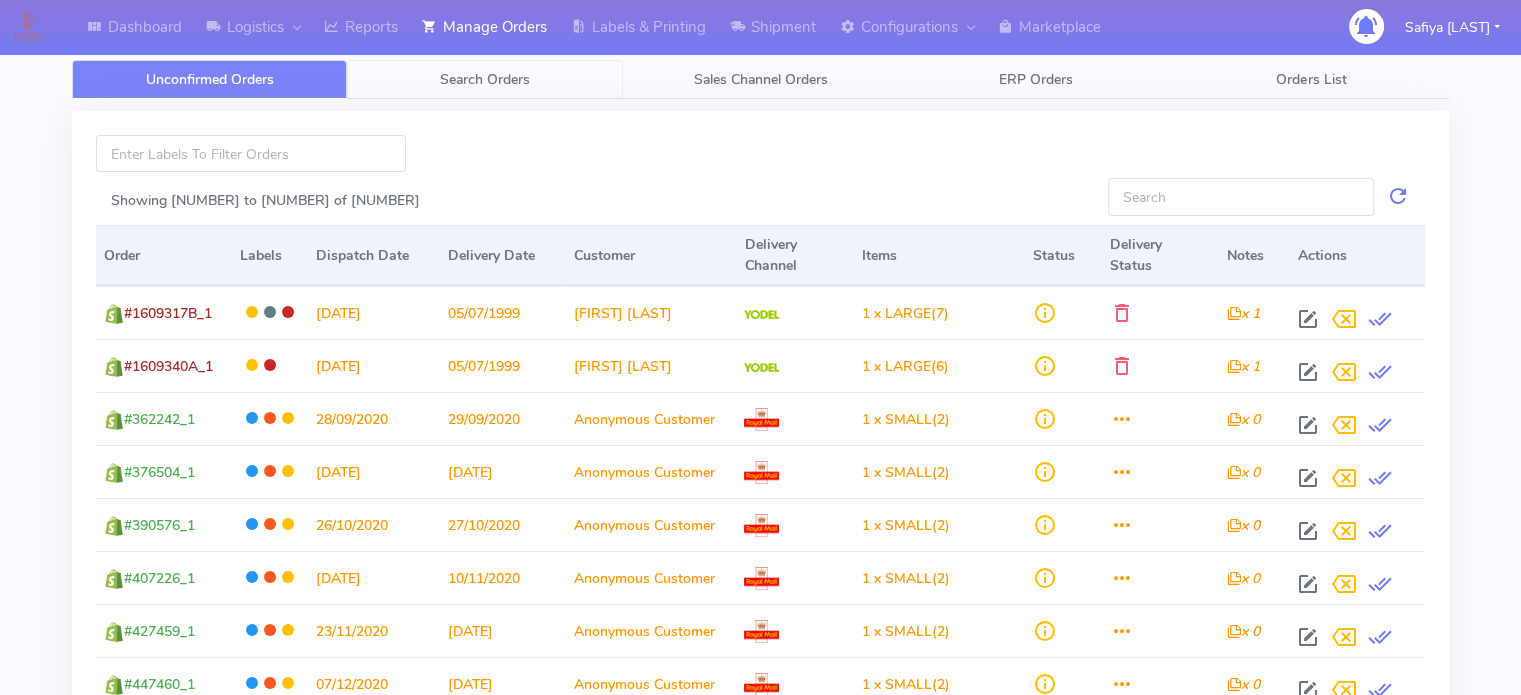 click on "Search Orders" at bounding box center (209, 79) 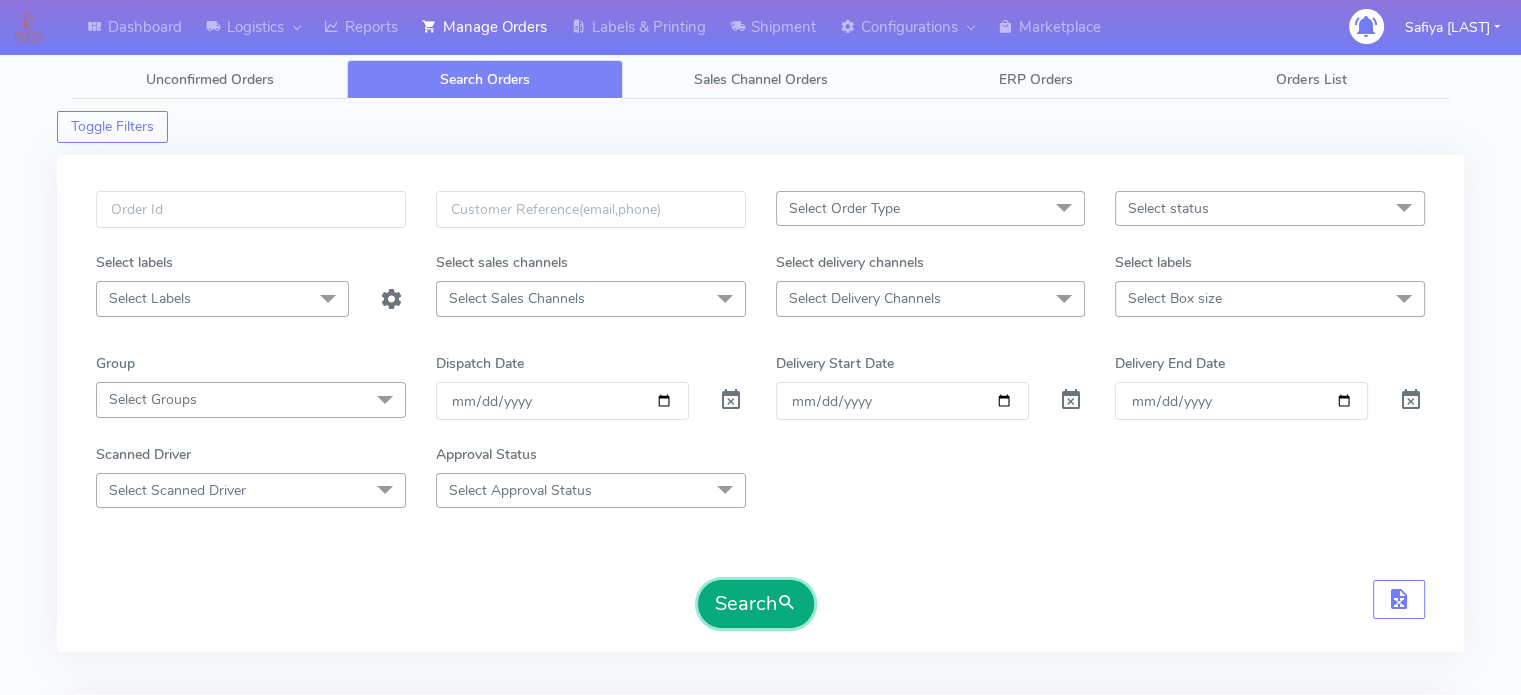 click on "Search" at bounding box center [756, 604] 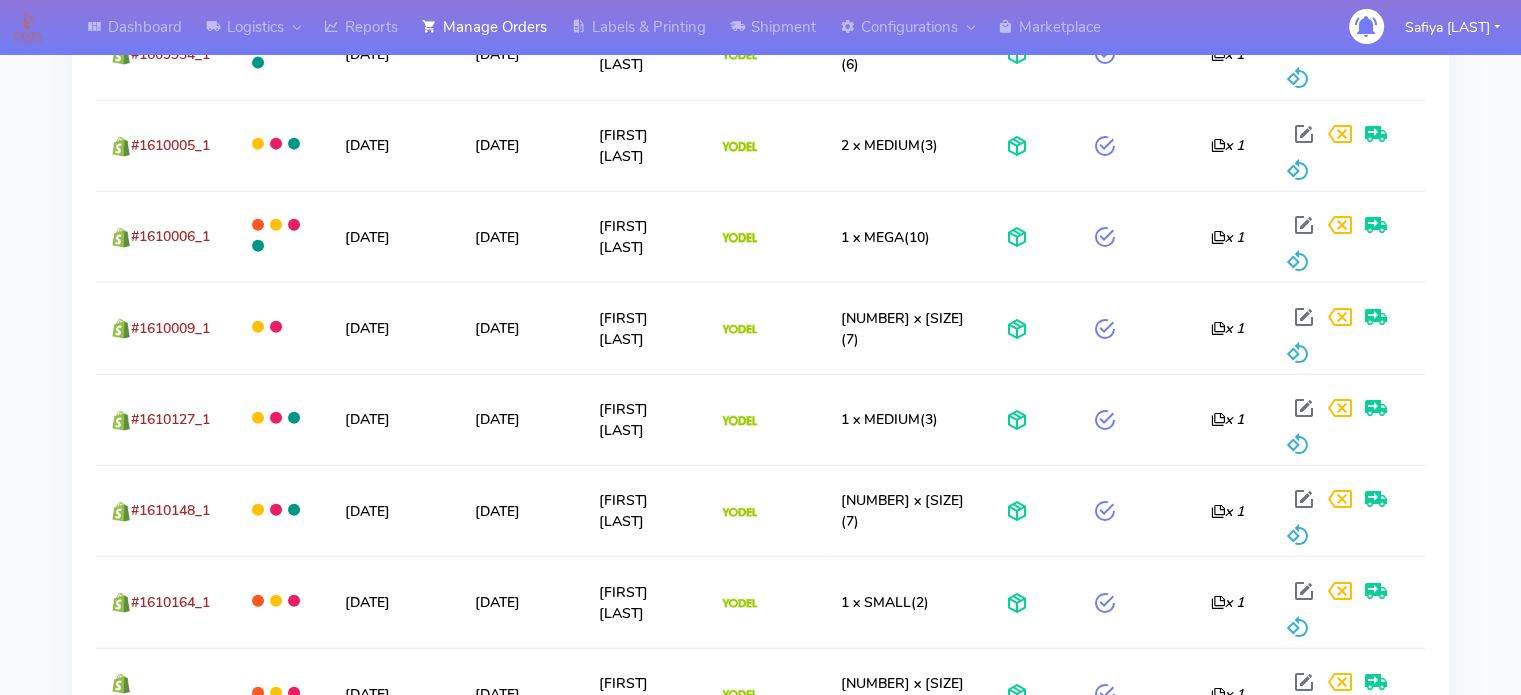 scroll, scrollTop: 4854, scrollLeft: 0, axis: vertical 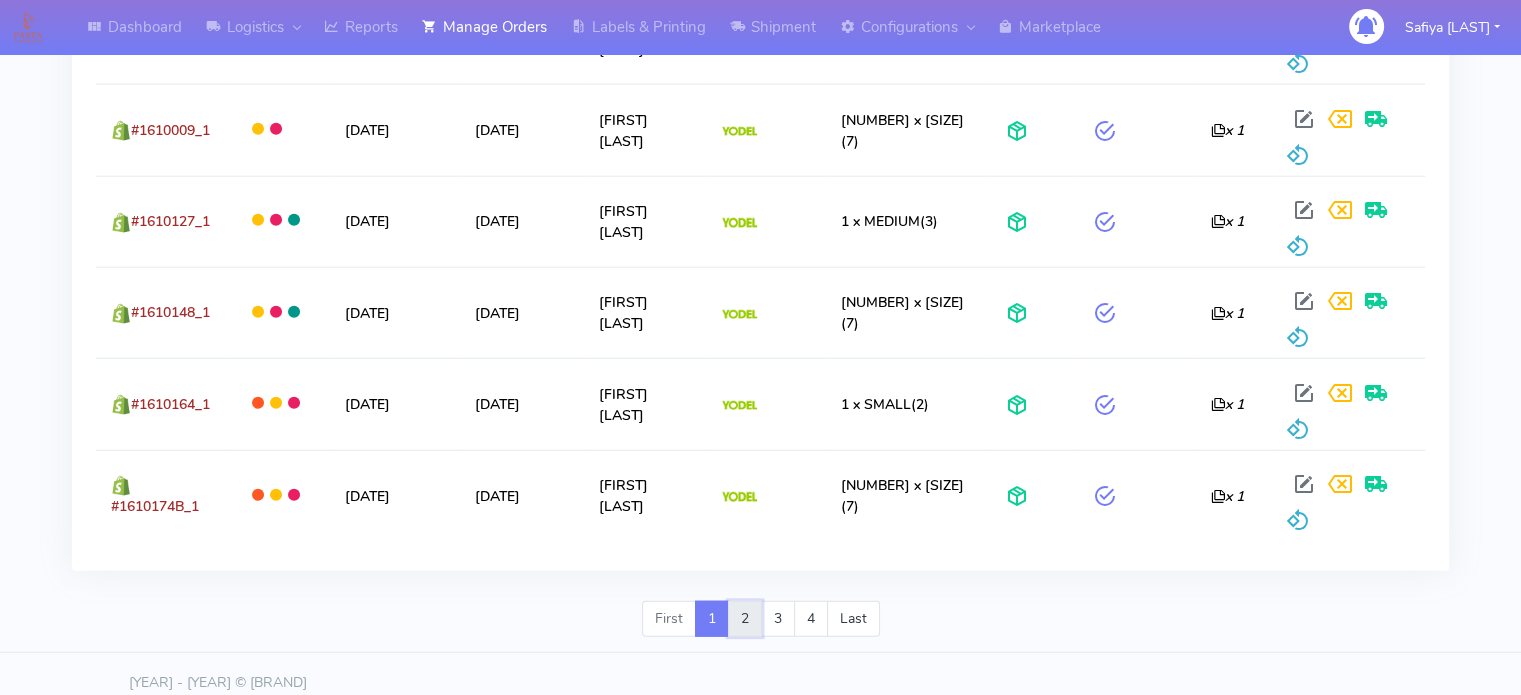 click on "2" at bounding box center (712, 619) 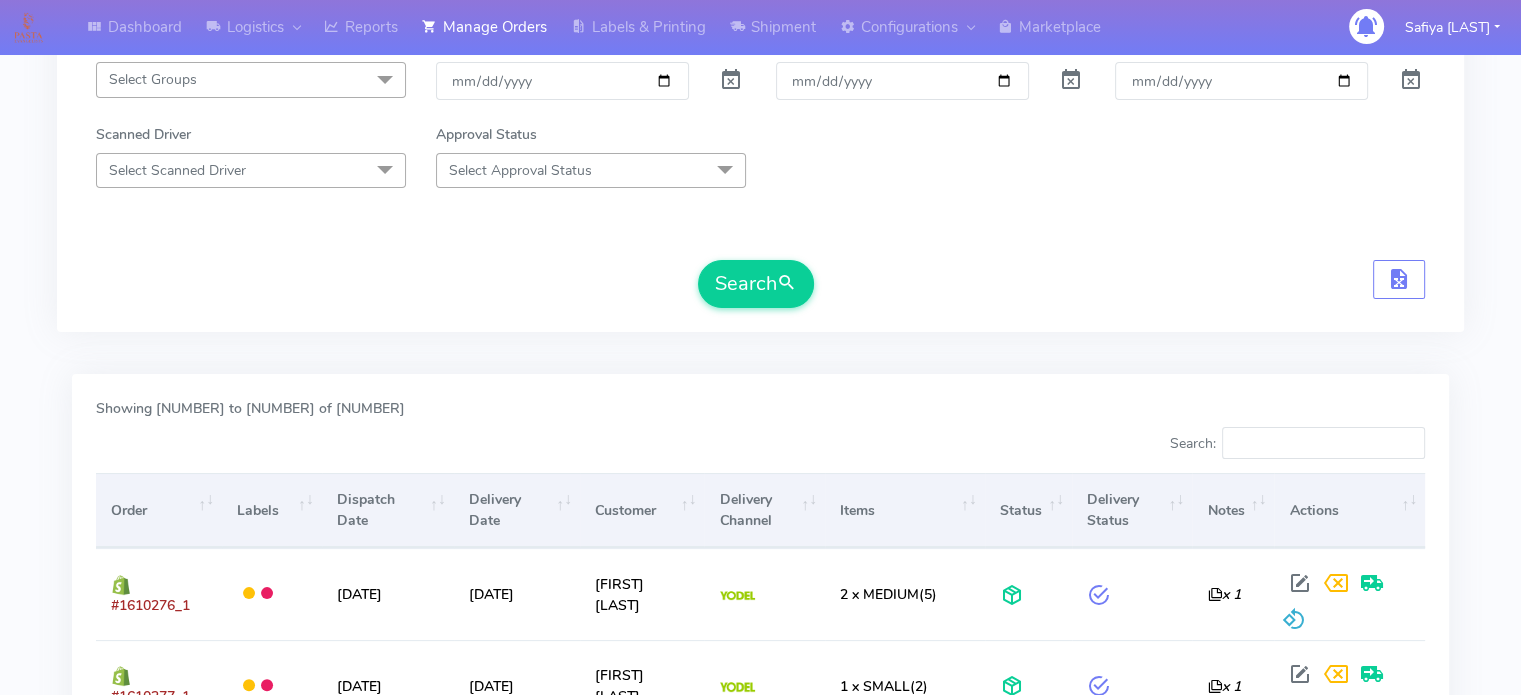 scroll, scrollTop: 0, scrollLeft: 0, axis: both 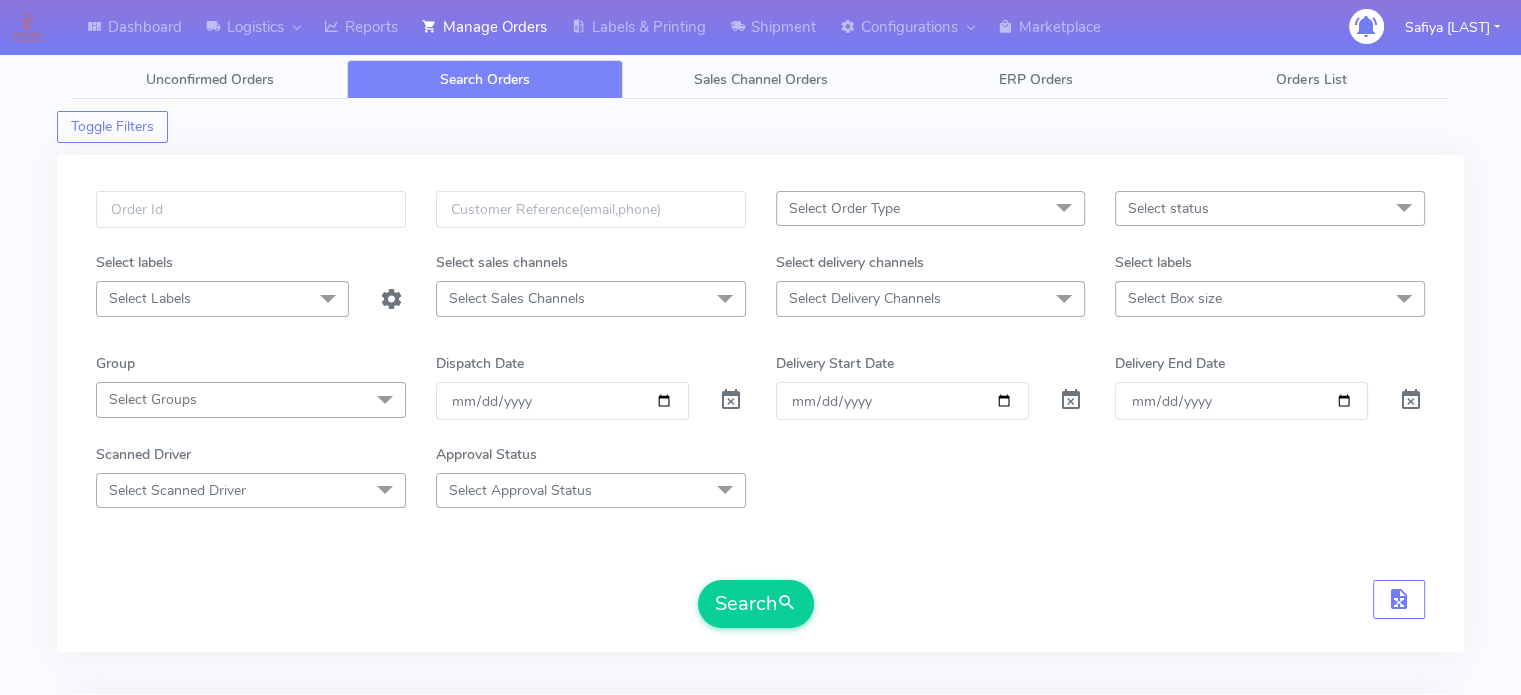 click on "Select status" at bounding box center [1168, 208] 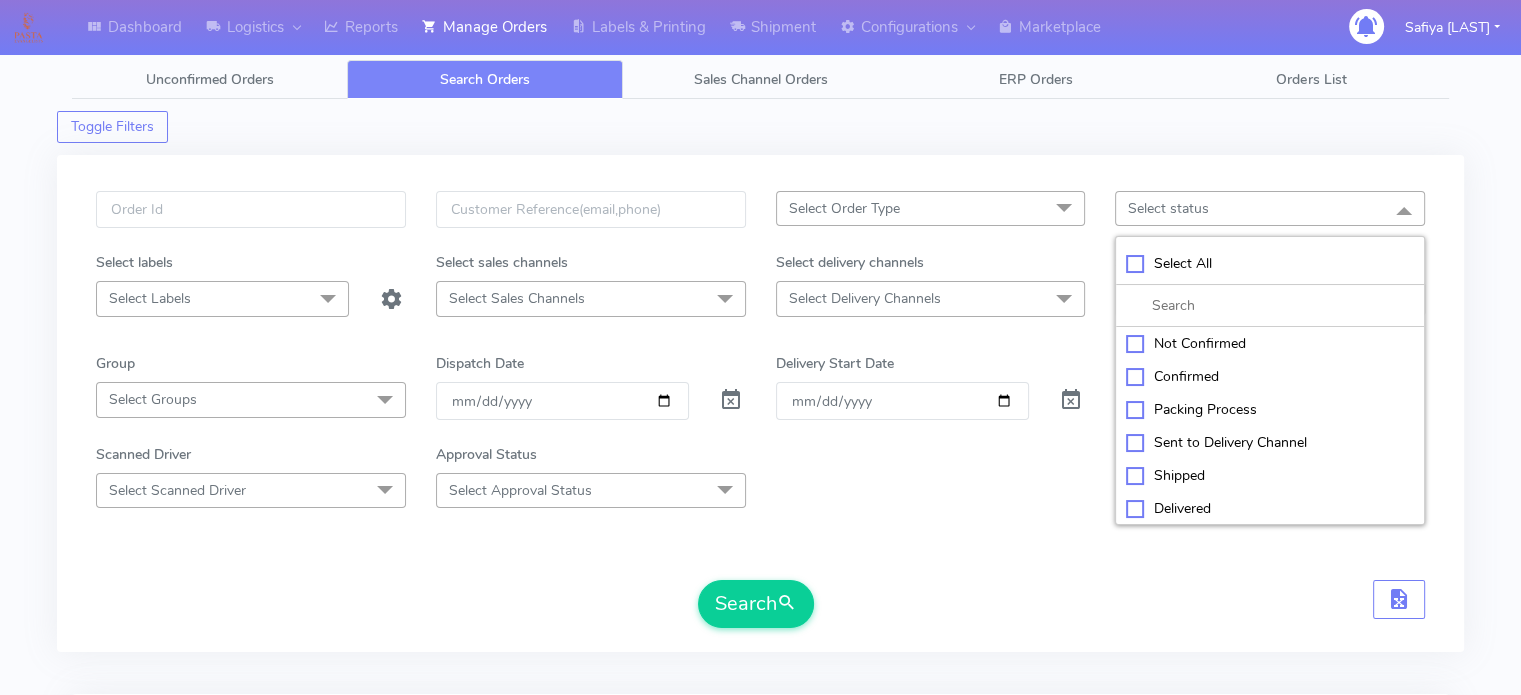 click on "Select All" at bounding box center (1270, 263) 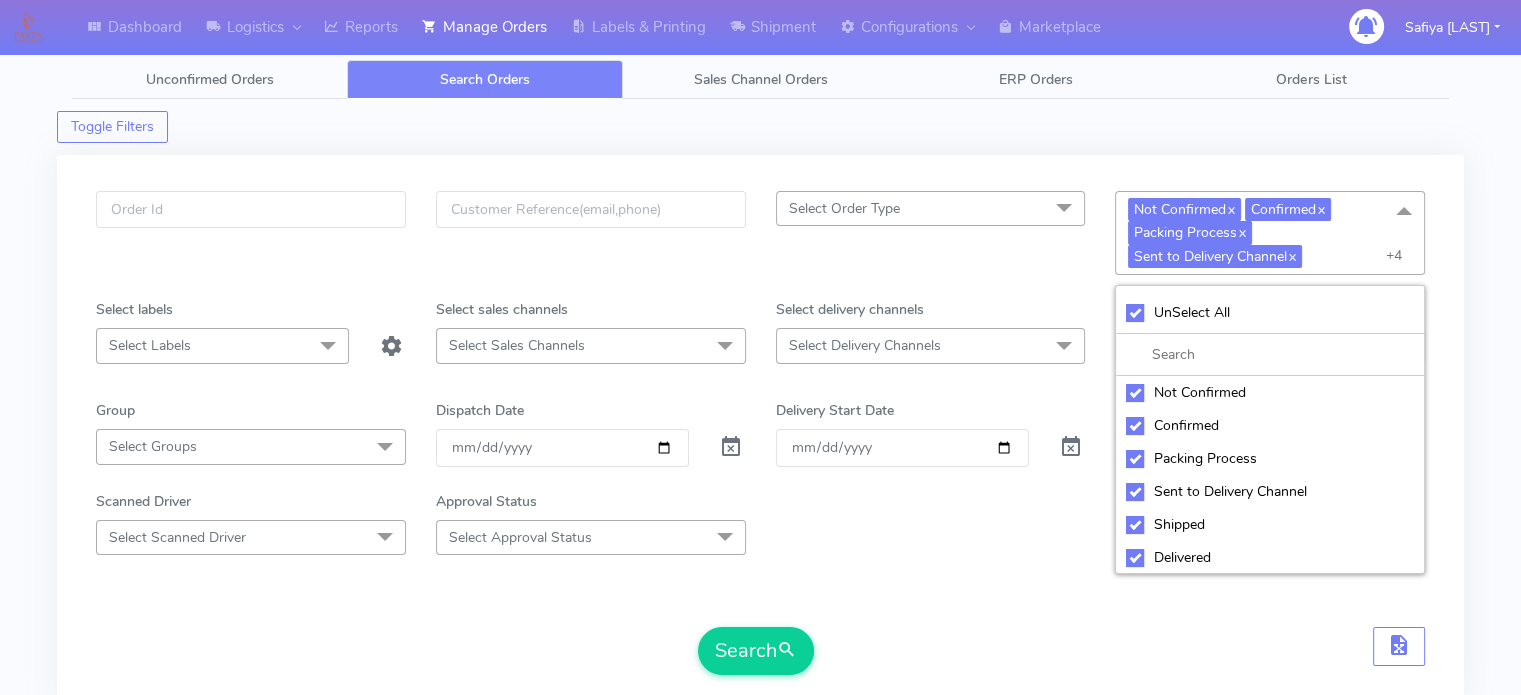 click on "Sent to Delivery Channel" at bounding box center (1270, 392) 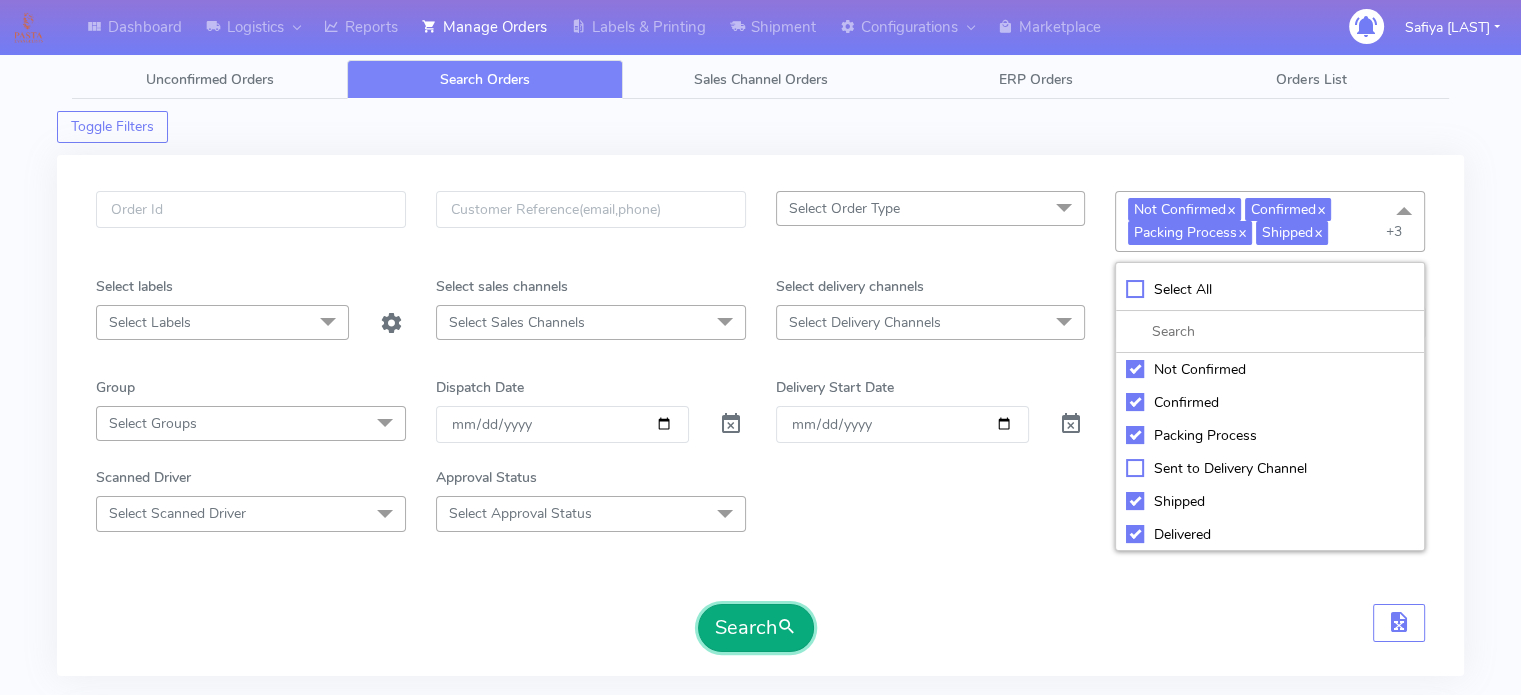 click on "Search" at bounding box center (756, 628) 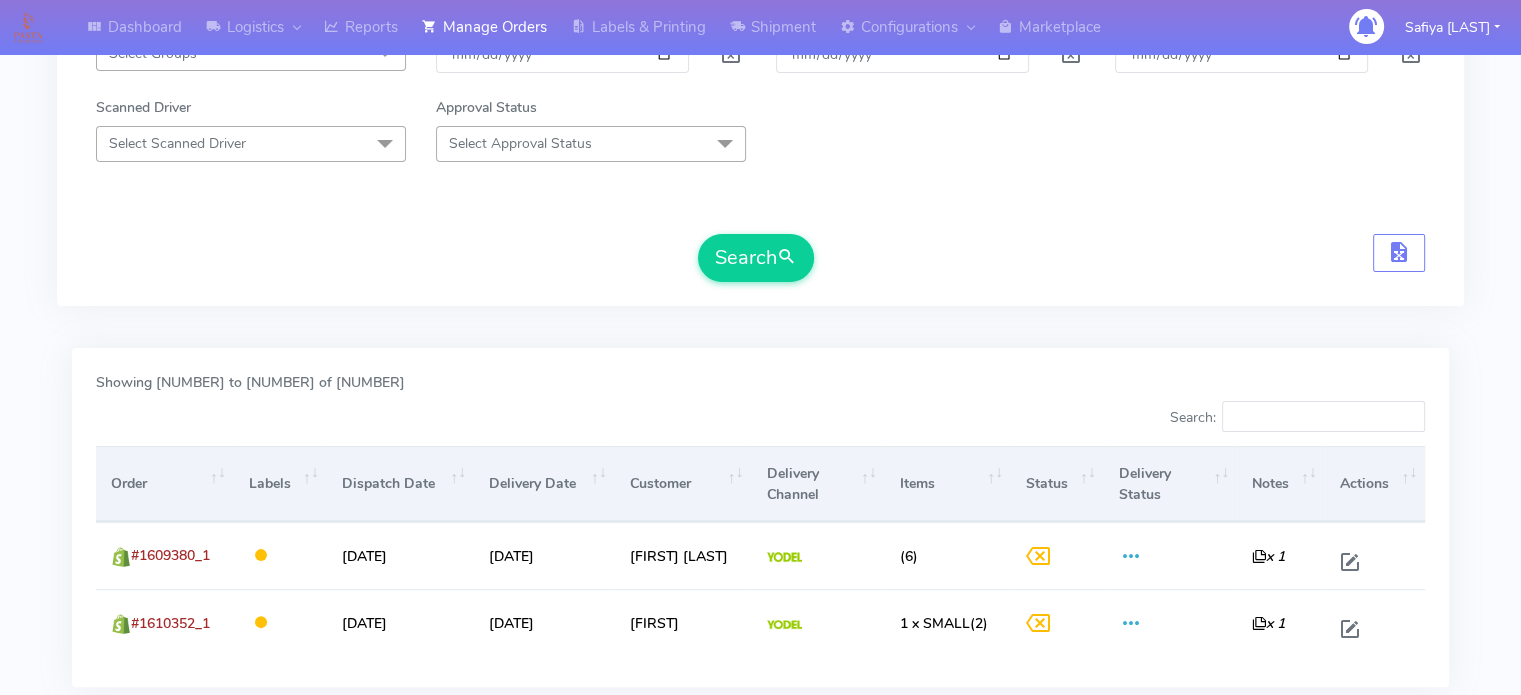 scroll, scrollTop: 498, scrollLeft: 0, axis: vertical 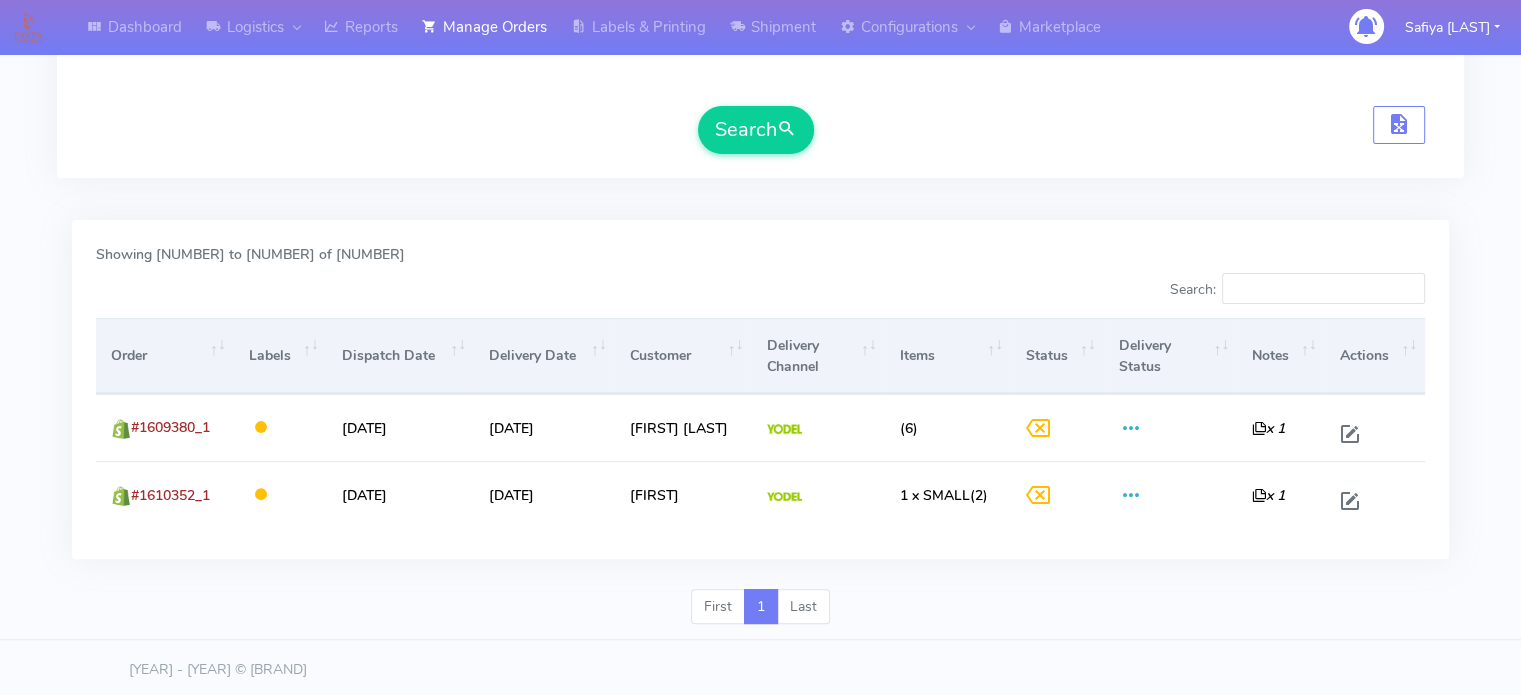 click on "Select Order Type Select All MEALS ATAVI One Off Pasta Club Gift Kit Event Unknown QCOM Not Confirmed x Confirmed x Packing Process x Shipped x Delivered x Rejected x Cancelled x +3 Select All Not Confirmed Confirmed Packing Process Sent to Delivery Channel Shipped Delivered Rejected Cancelled Select labels Select Labels Select All Address Not Validated Canceled after shipping Consignment cancelled DHL Collected but Delivery Delayed DHL Collected but Instructed to Destroy DHL Collected but Package Damaged DHL Label generated but never shipped DHL Label generated via OMS - Package lost at kitchen or DHL driver scanning issue DOUBLE ICE driver declined Event Priority Pasta Making Kits Fulfilled via DHL consignor APP Fulfilled via different delivery channel Fully Scanned Gift-Voucher ICE TEST Label Not generated LSE-JULY-22-01 LSE-JULY-22-21 May14 Onfleet to Yodel Missing Items - Pasta Kit Not Shipped NOT-SCANNED Note Missing OMS Cancellation BUG Onfleet Drop Manually Added Packed QC Failed DHL" at bounding box center (760, -74) 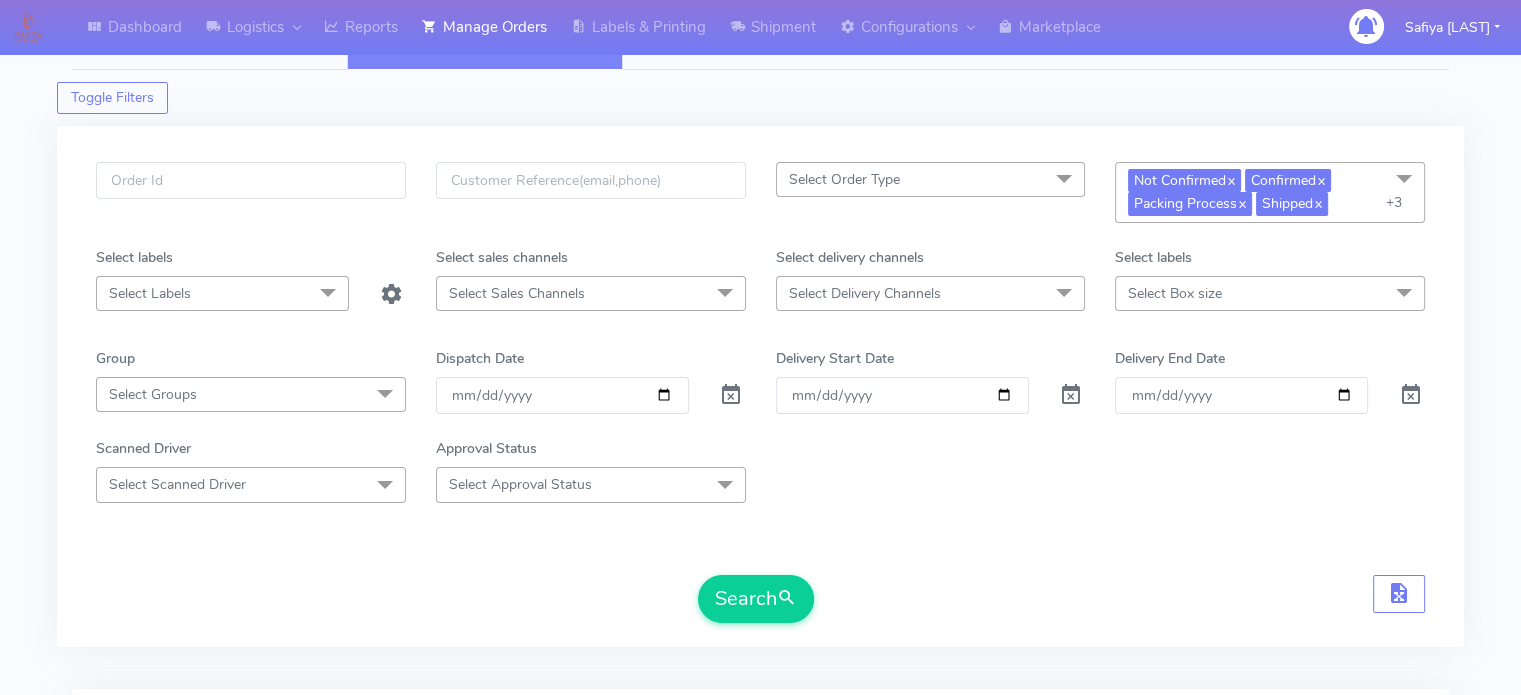 scroll, scrollTop: 0, scrollLeft: 0, axis: both 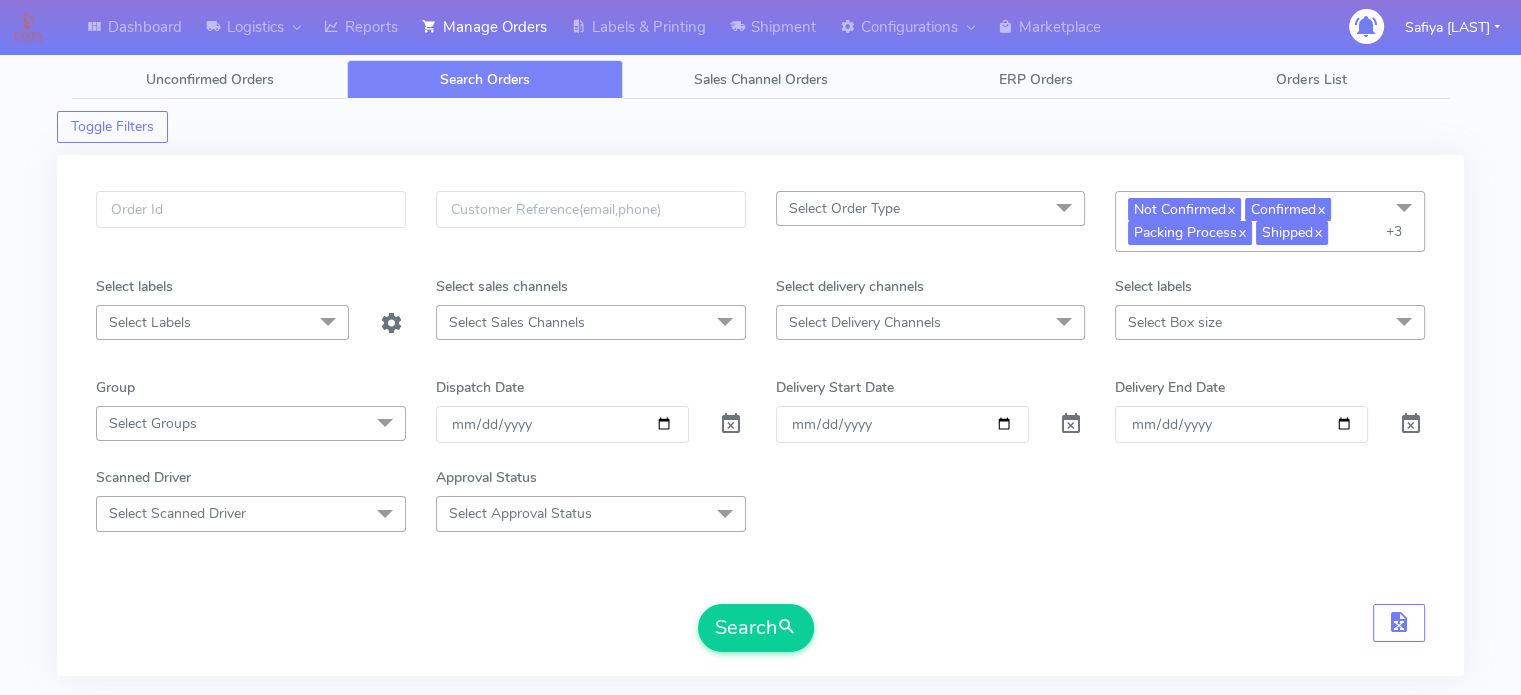 click on "Not Confirmed  x  Confirmed  x  Packing Process  x  Shipped  x  Delivered  x  Rejected  x  Cancelled  x +3" at bounding box center [1270, 221] 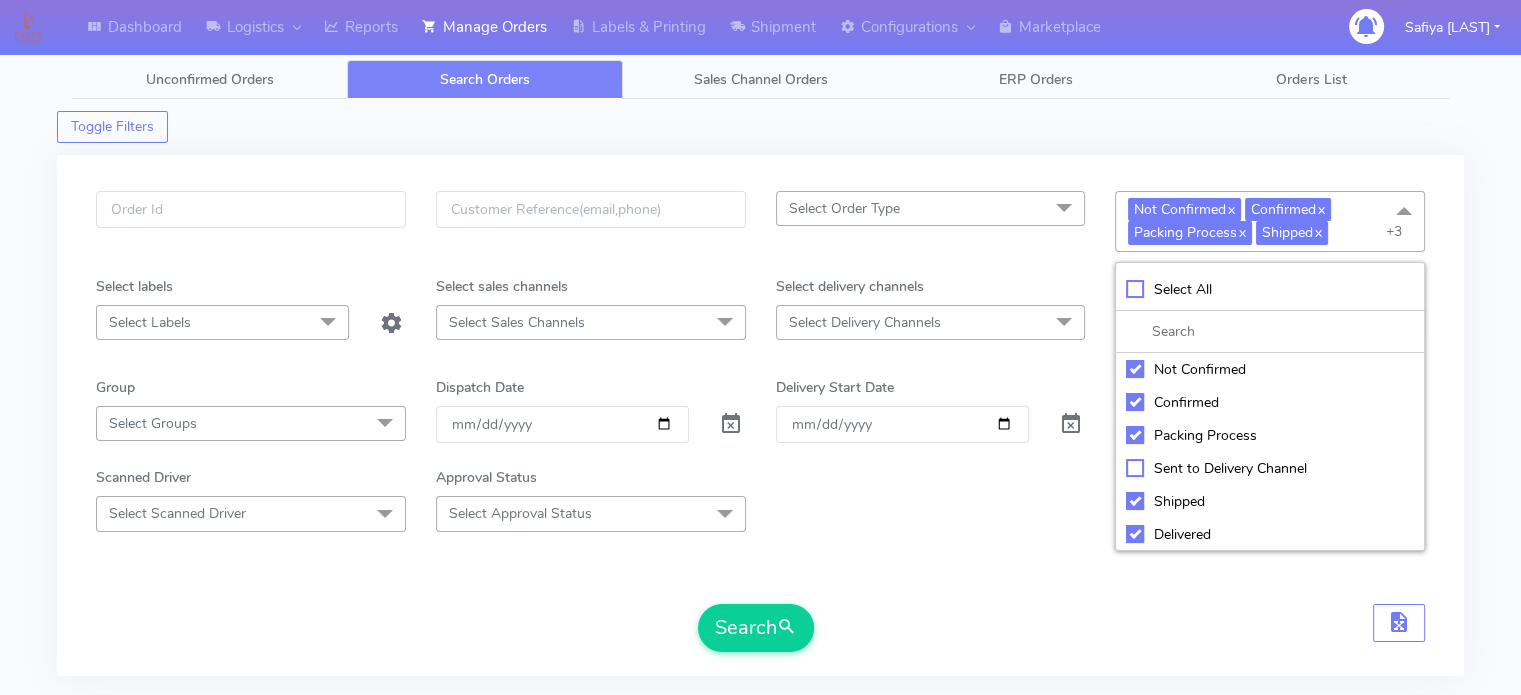 click on "Select All" at bounding box center [1270, 289] 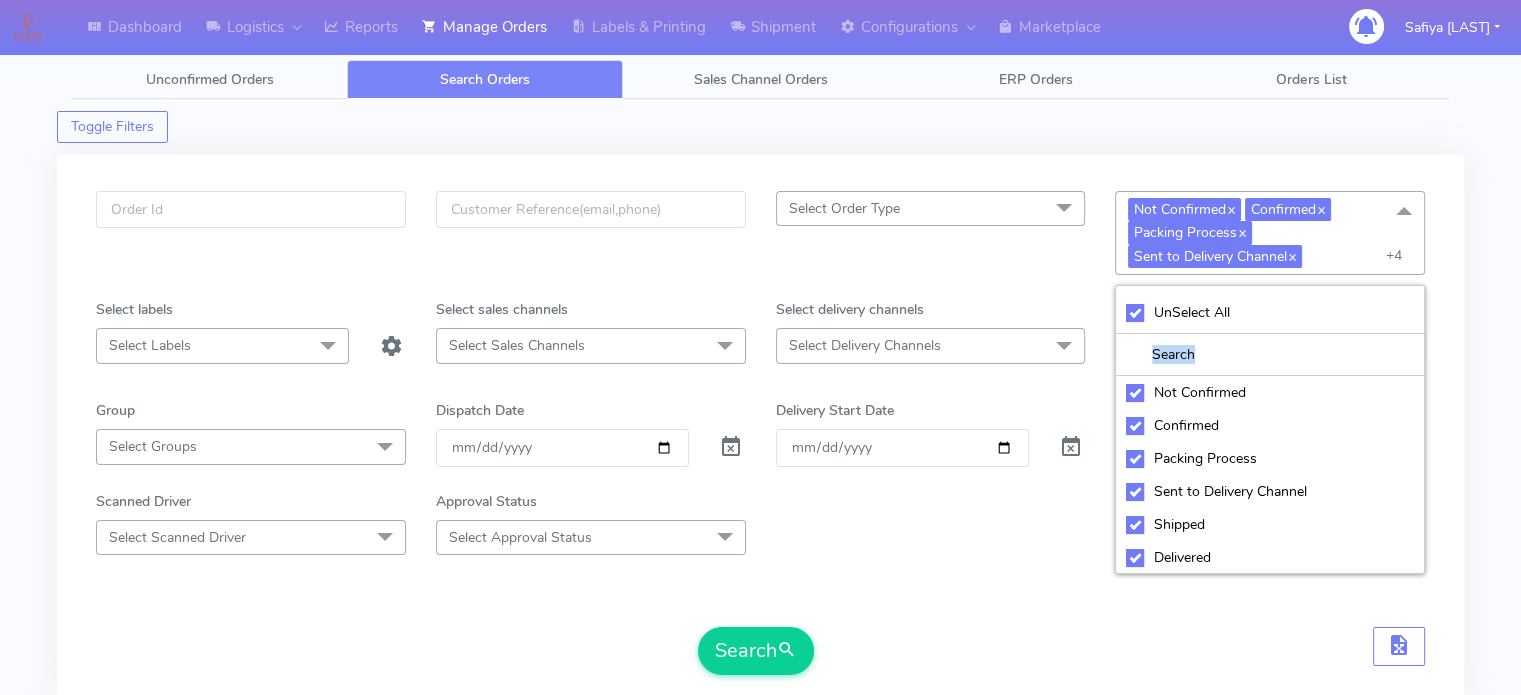 click on "UnSelect All" at bounding box center [1270, 313] 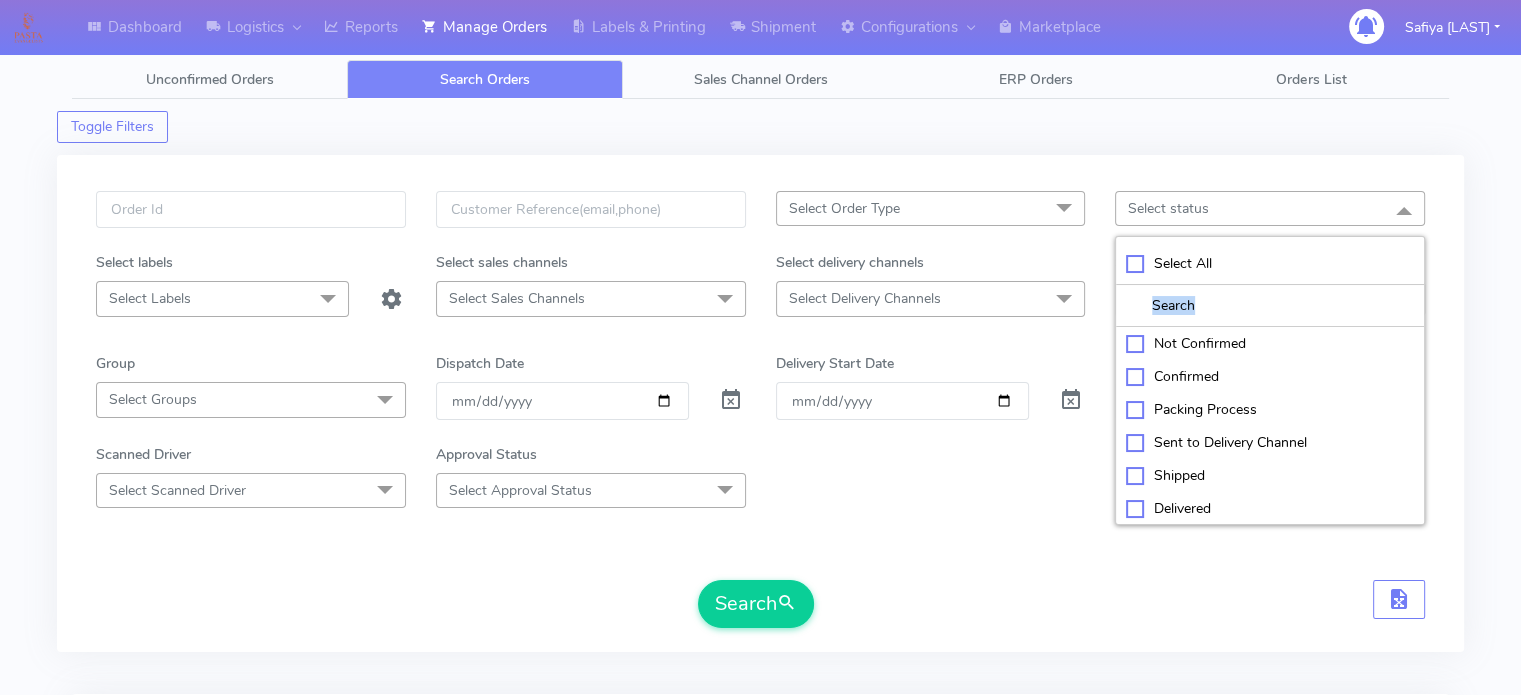 click on "Confirmed" at bounding box center [1270, 343] 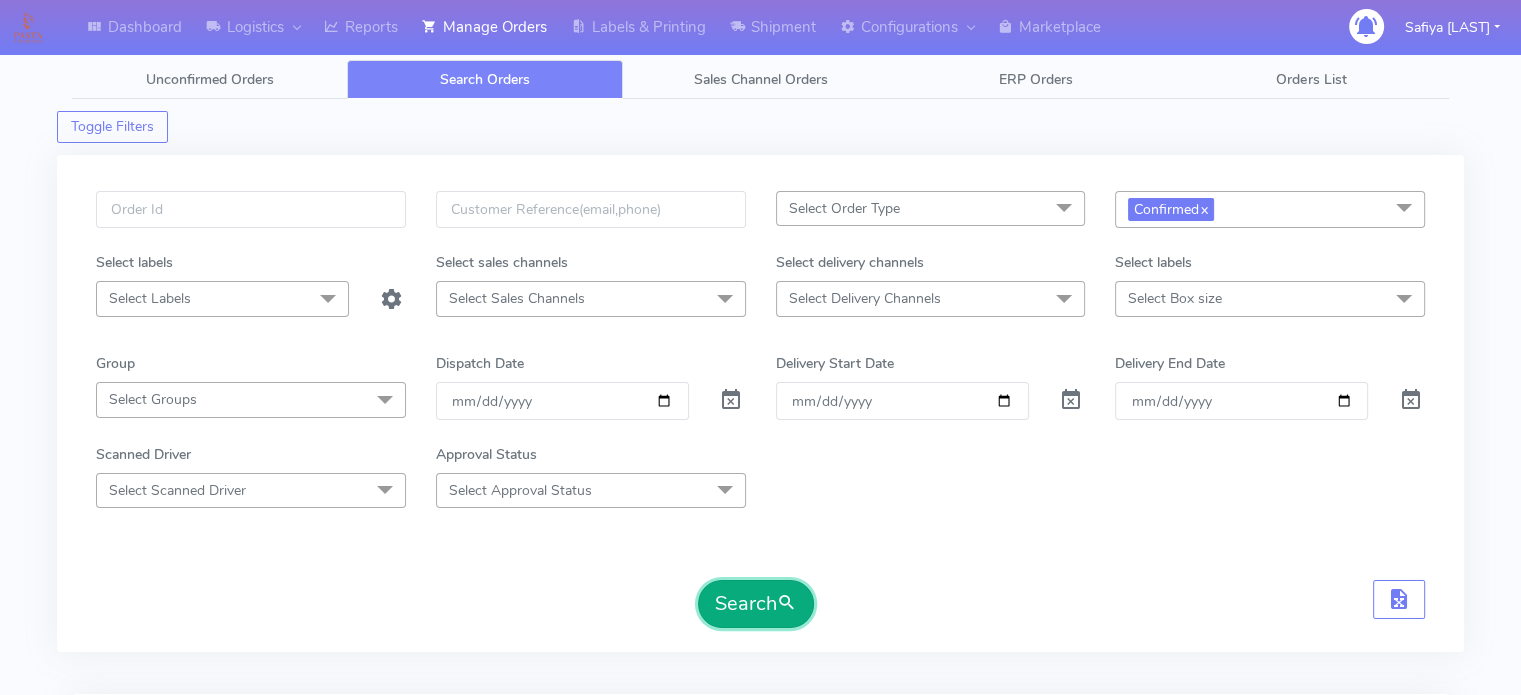 click on "Search" at bounding box center (756, 604) 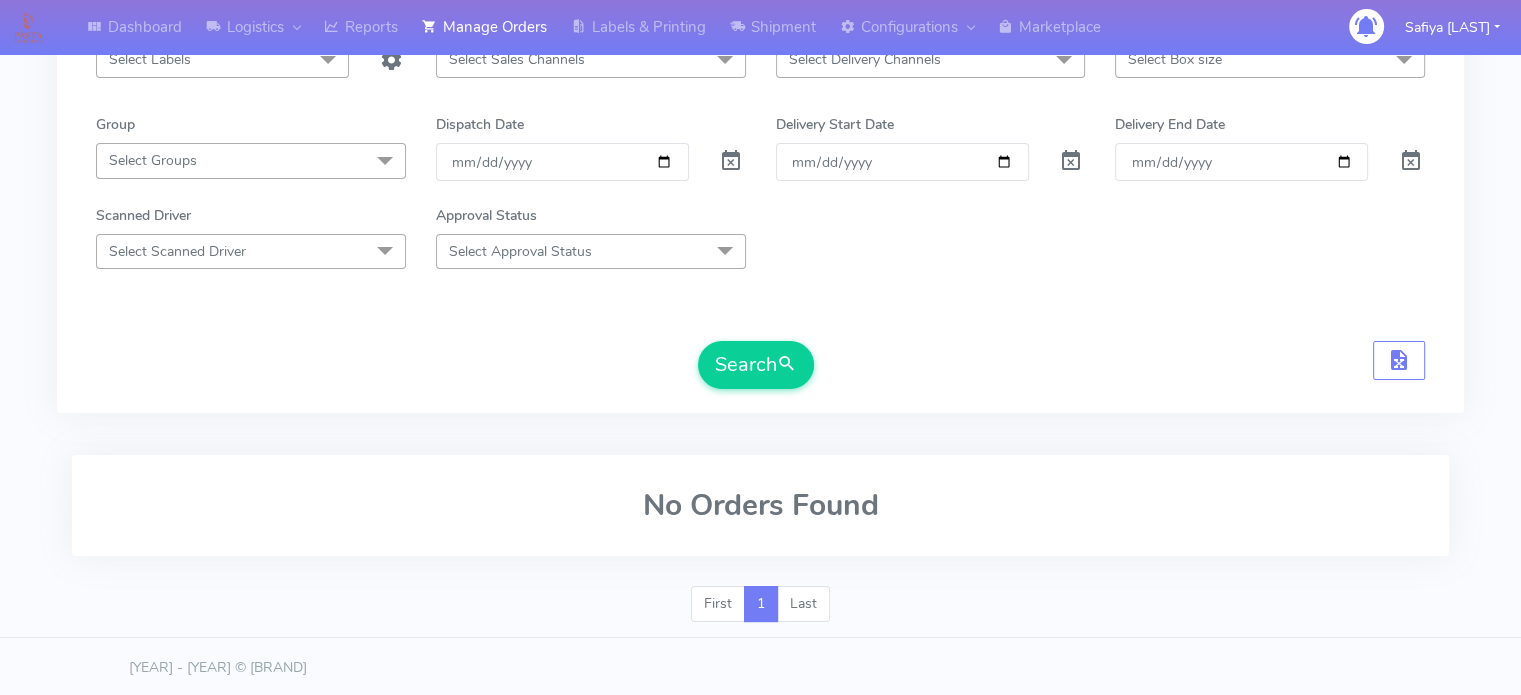 scroll, scrollTop: 0, scrollLeft: 0, axis: both 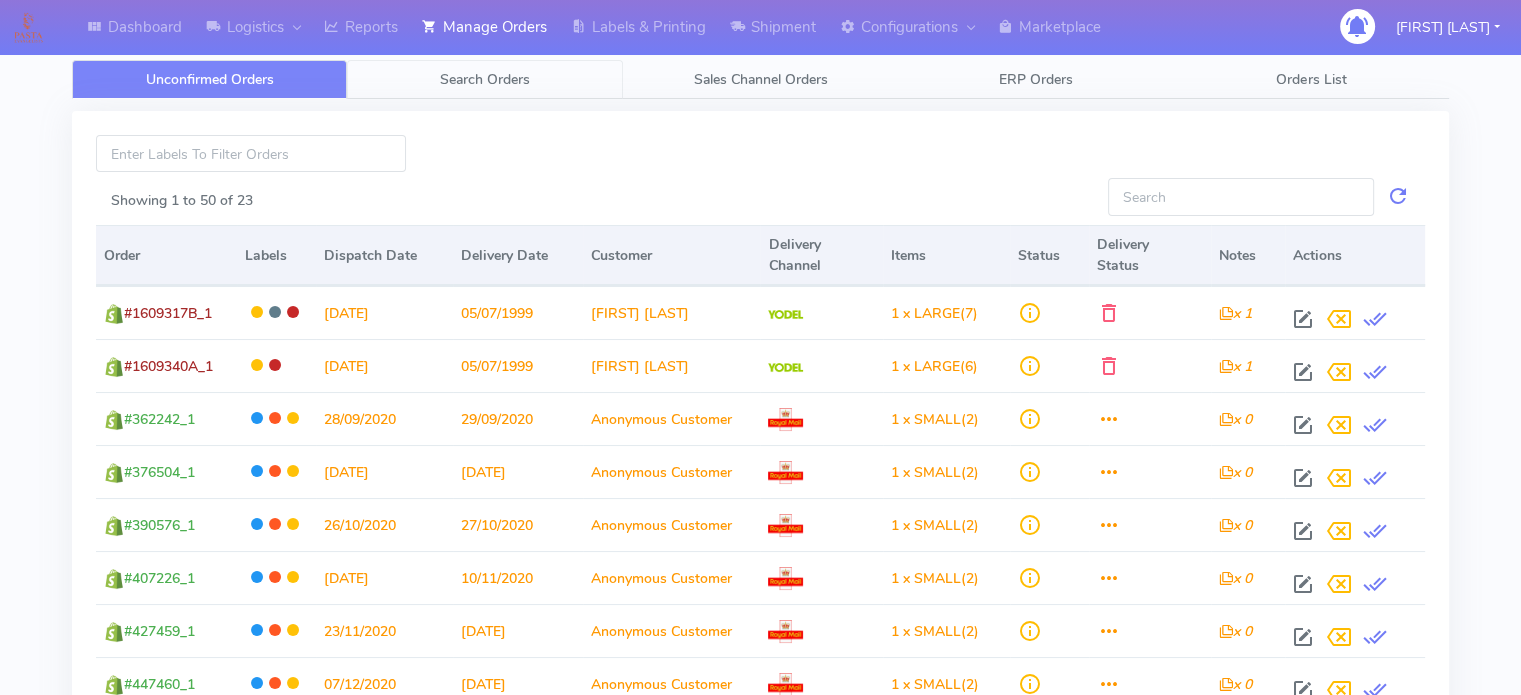 click on "Search Orders" at bounding box center [210, 79] 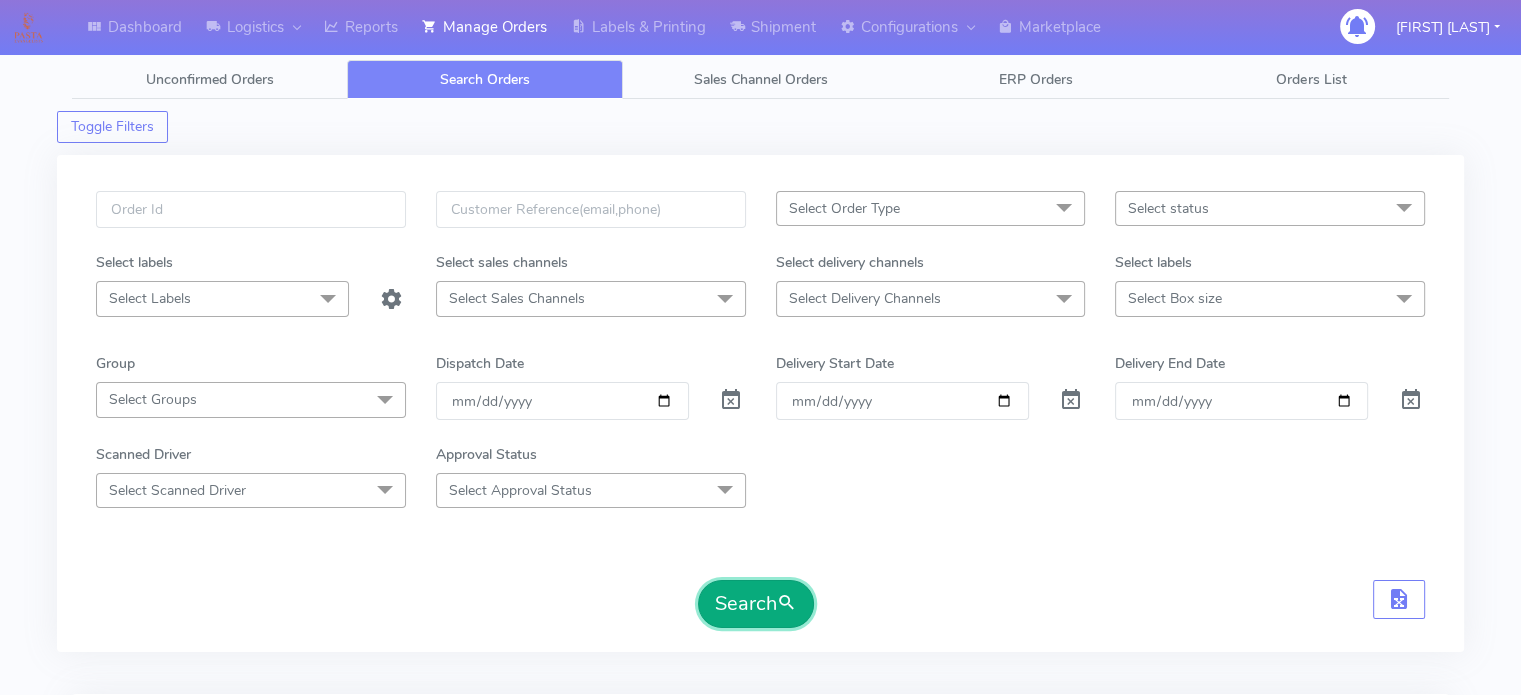click on "Search" at bounding box center [756, 604] 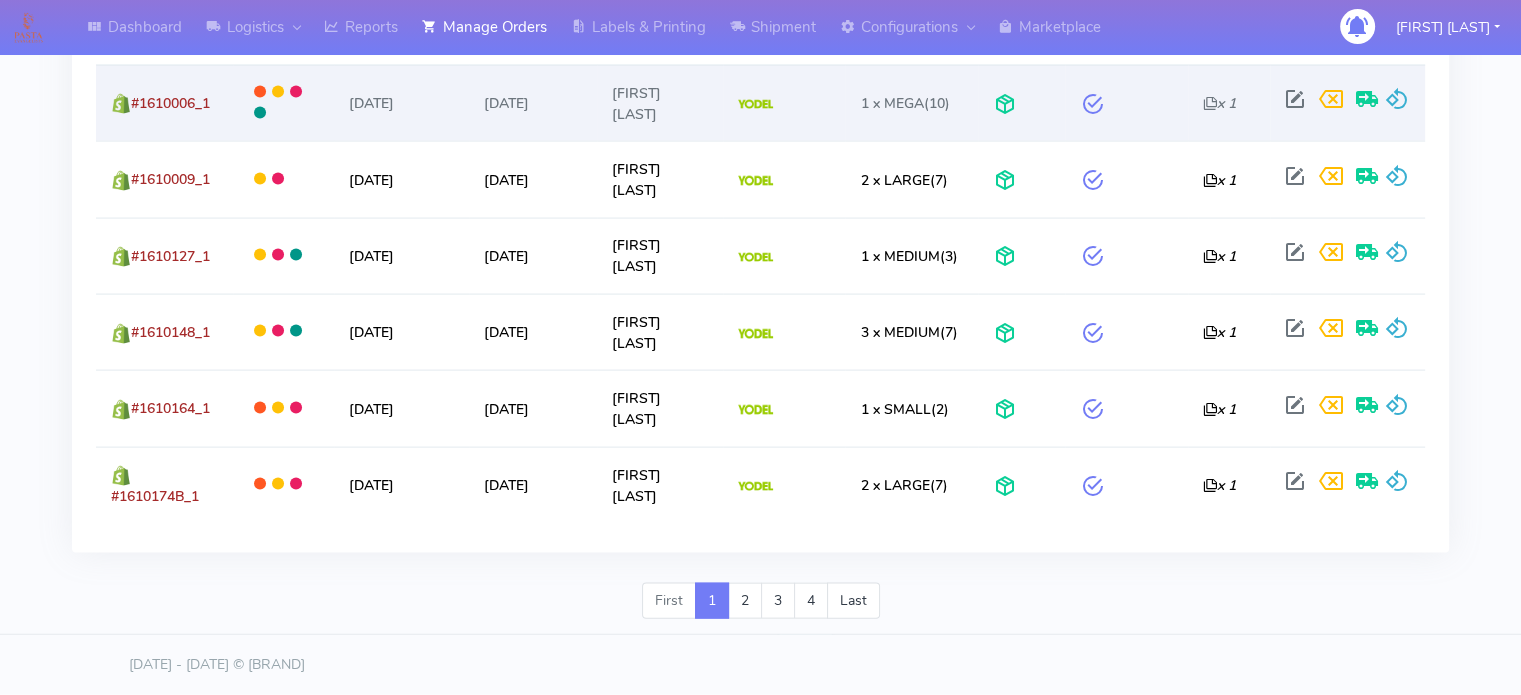 scroll, scrollTop: 4854, scrollLeft: 0, axis: vertical 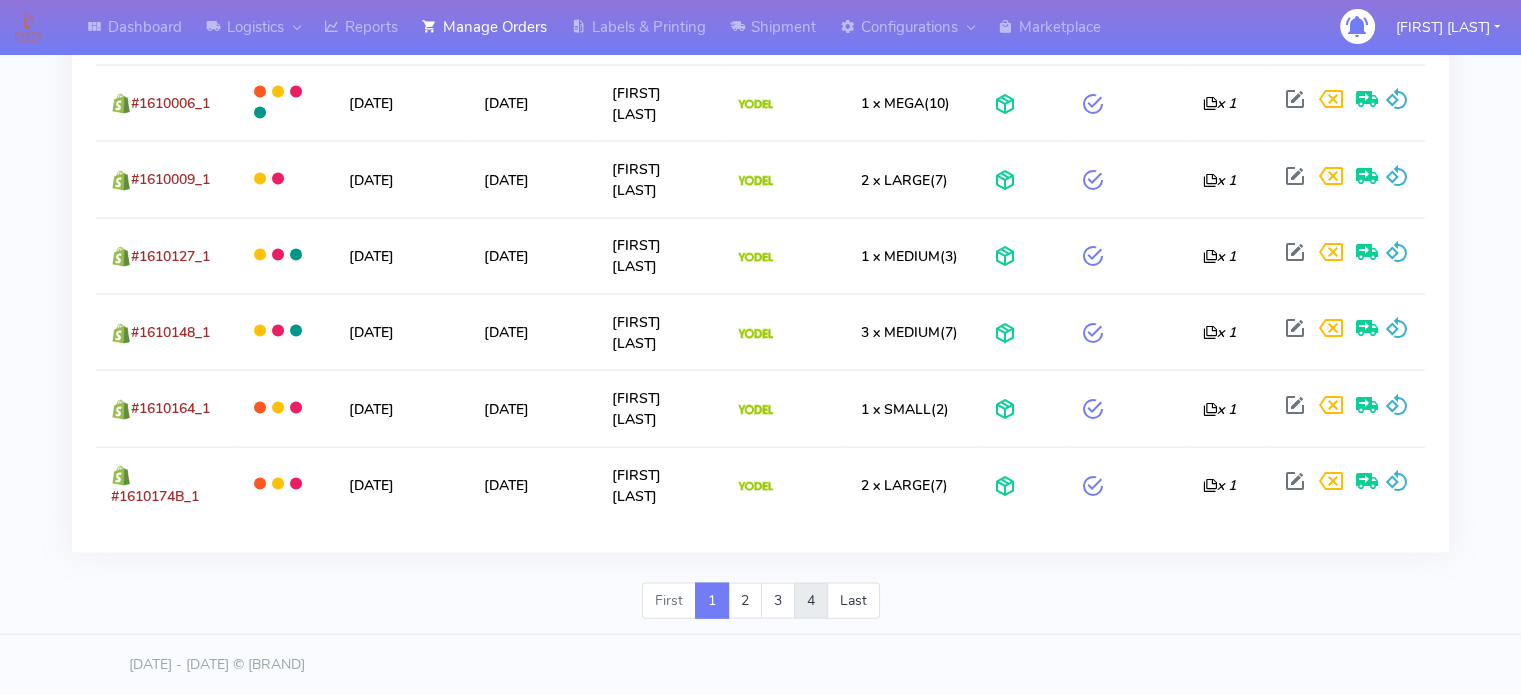 click on "[FIRST] [NUMBER] [NUMBER] [NUMBER] [NUMBER] [LAST]" at bounding box center (761, 609) 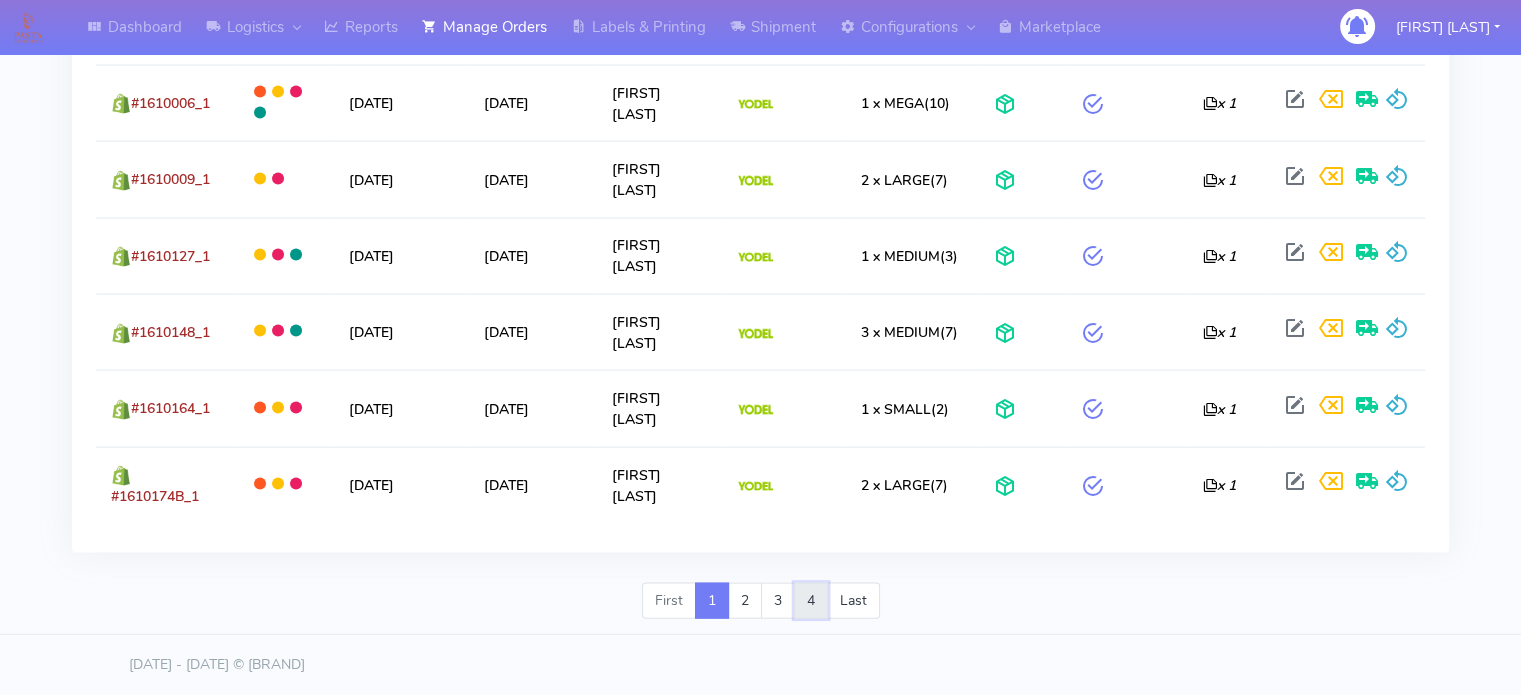 click on "4" at bounding box center [712, 601] 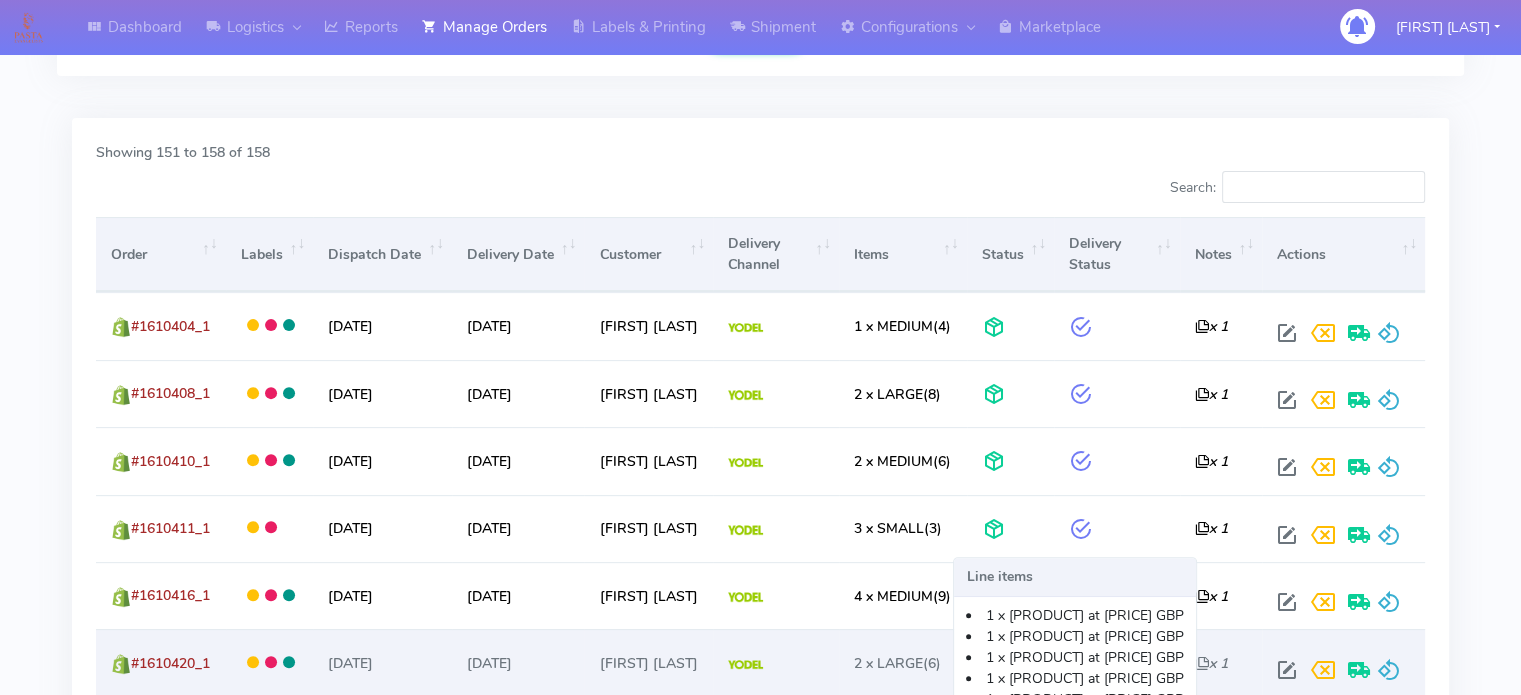 scroll, scrollTop: 552, scrollLeft: 0, axis: vertical 